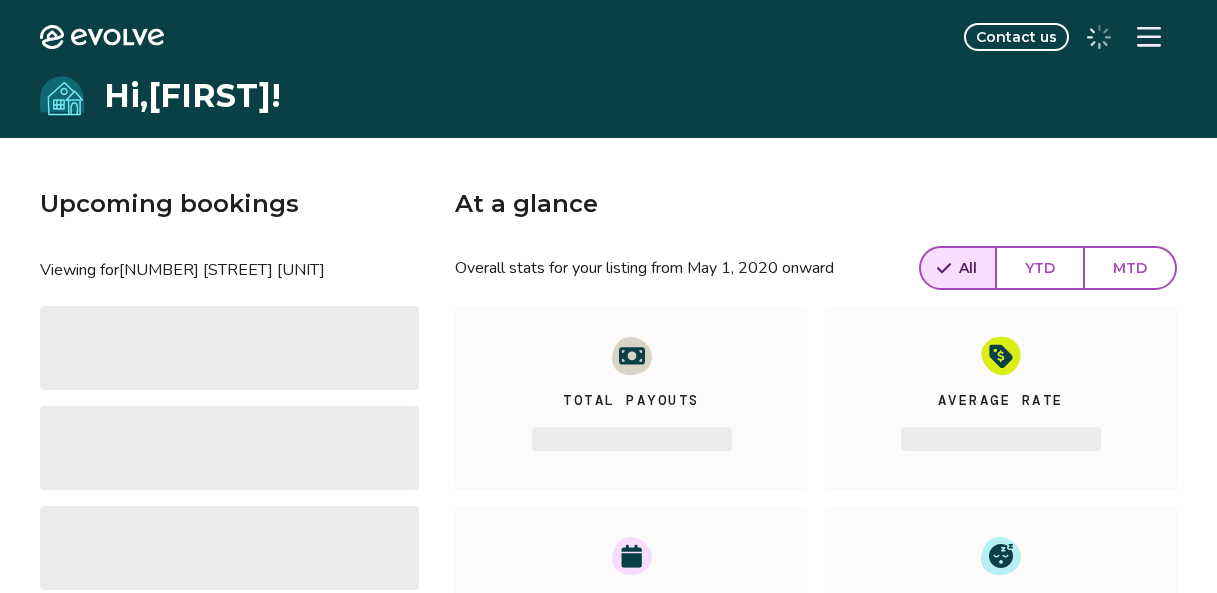 scroll, scrollTop: 0, scrollLeft: 0, axis: both 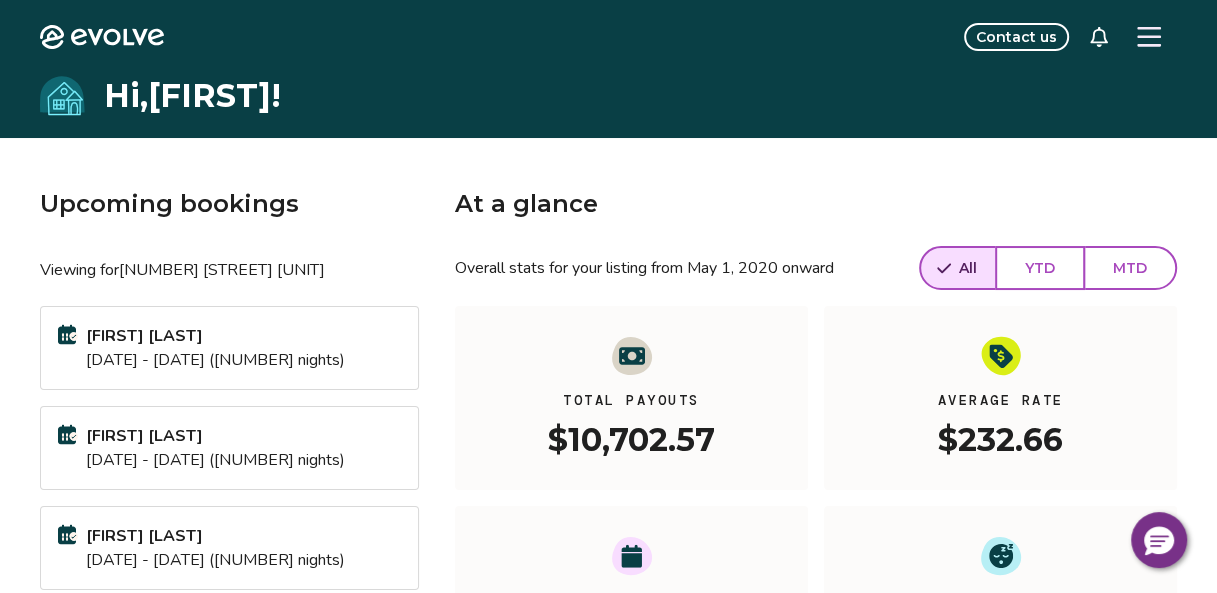 click on "YTD" at bounding box center [1040, 268] 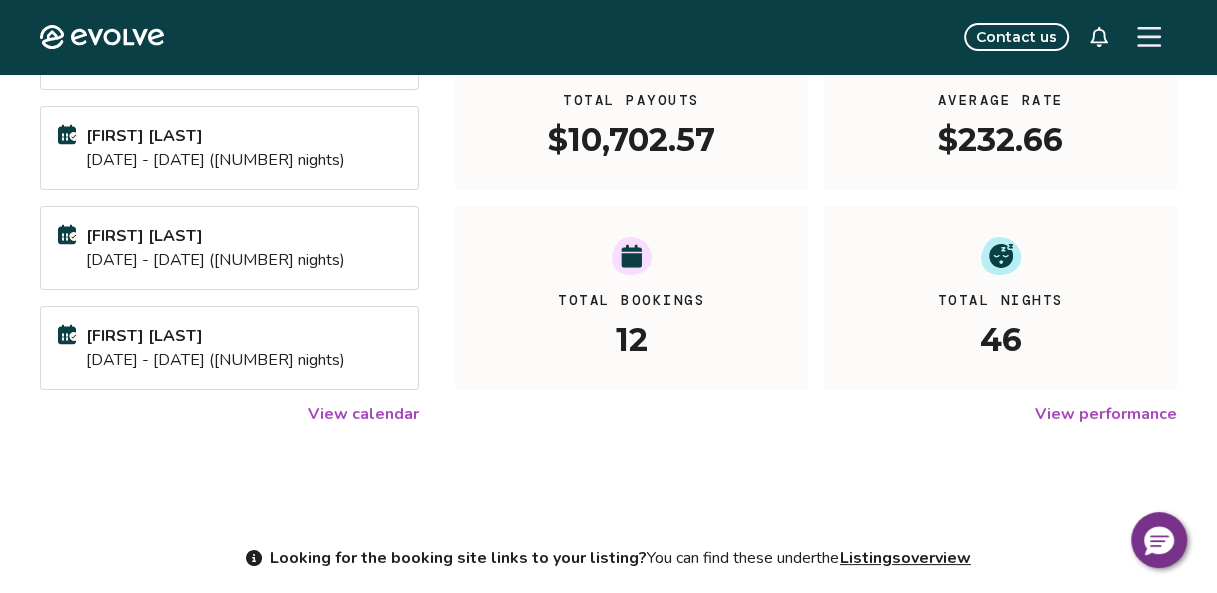 scroll, scrollTop: 0, scrollLeft: 0, axis: both 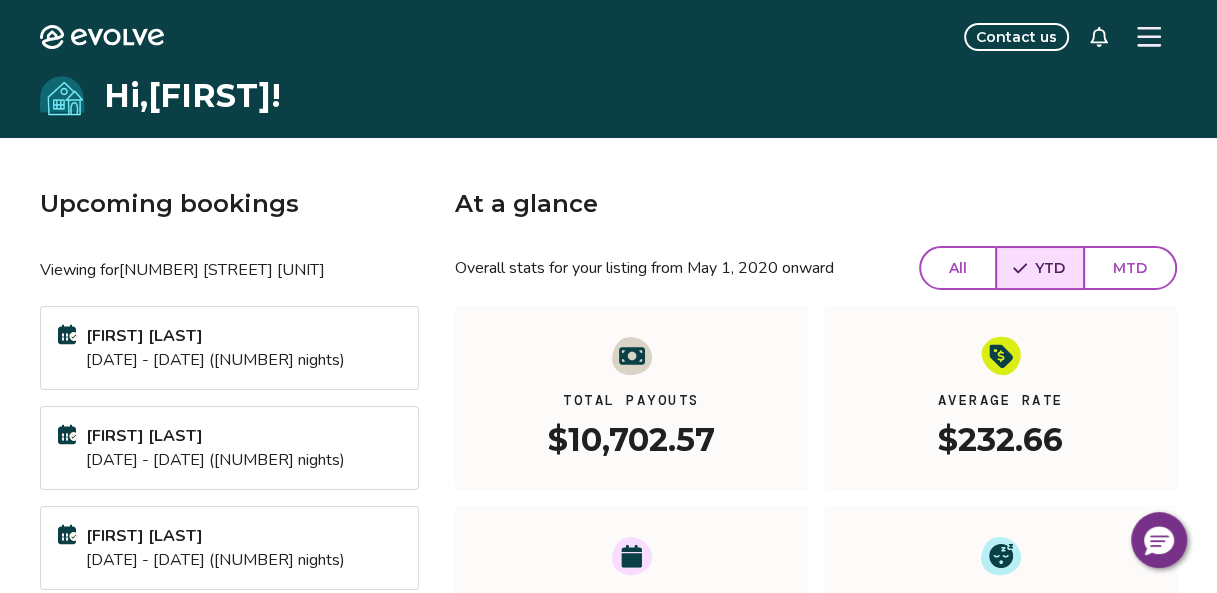 click on "MTD" at bounding box center [1130, 268] 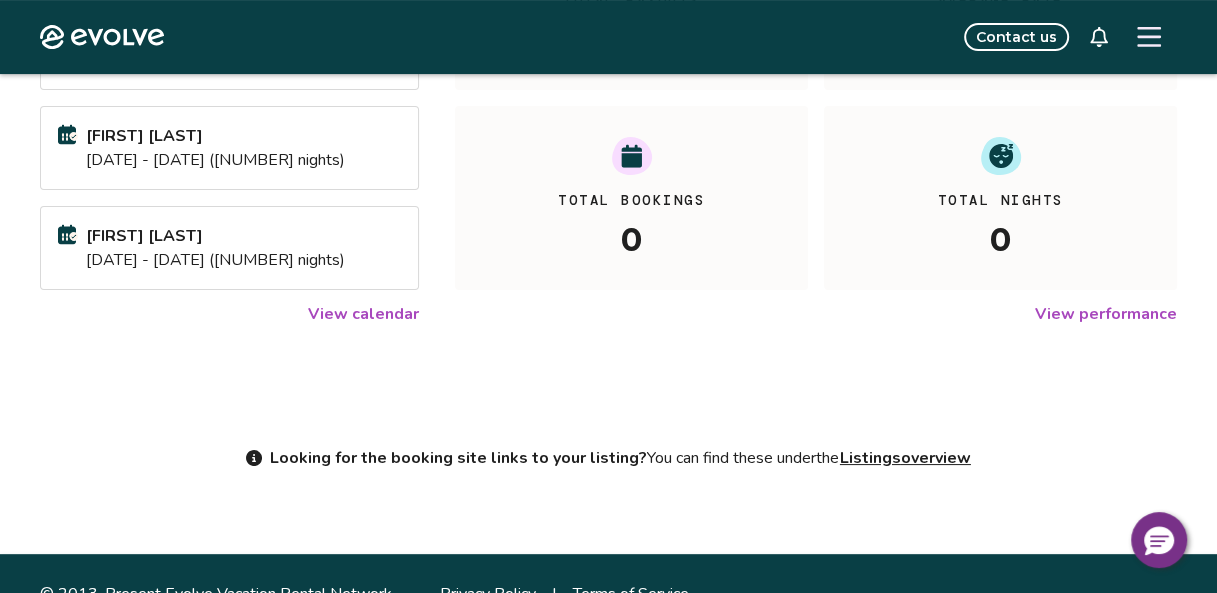 scroll, scrollTop: 0, scrollLeft: 0, axis: both 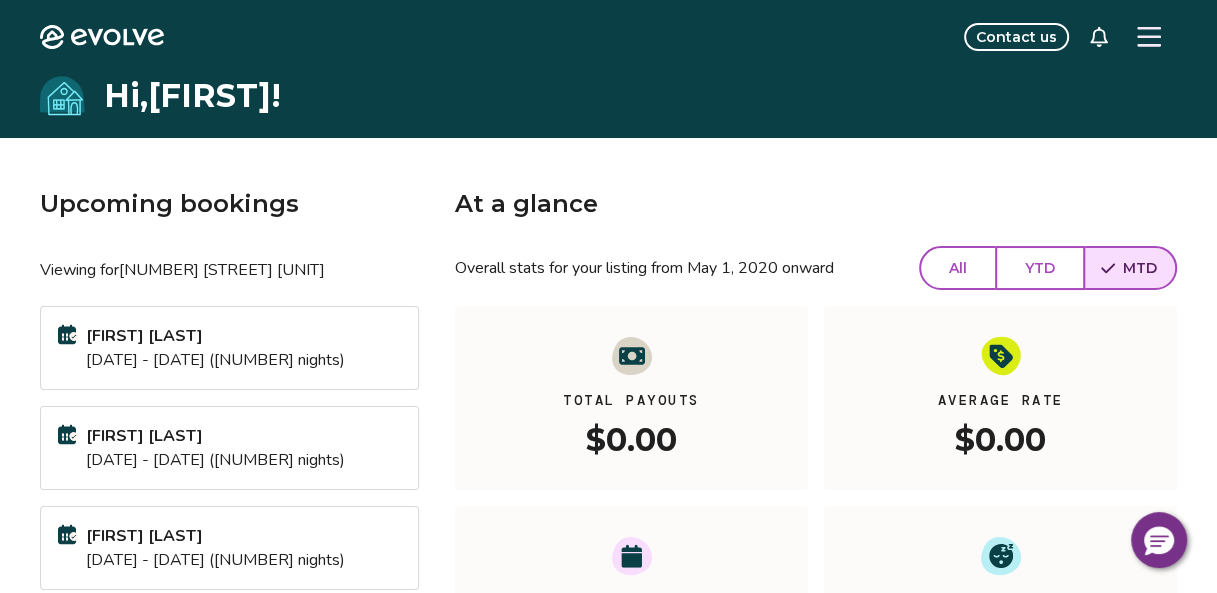 click on "YTD" at bounding box center (1040, 268) 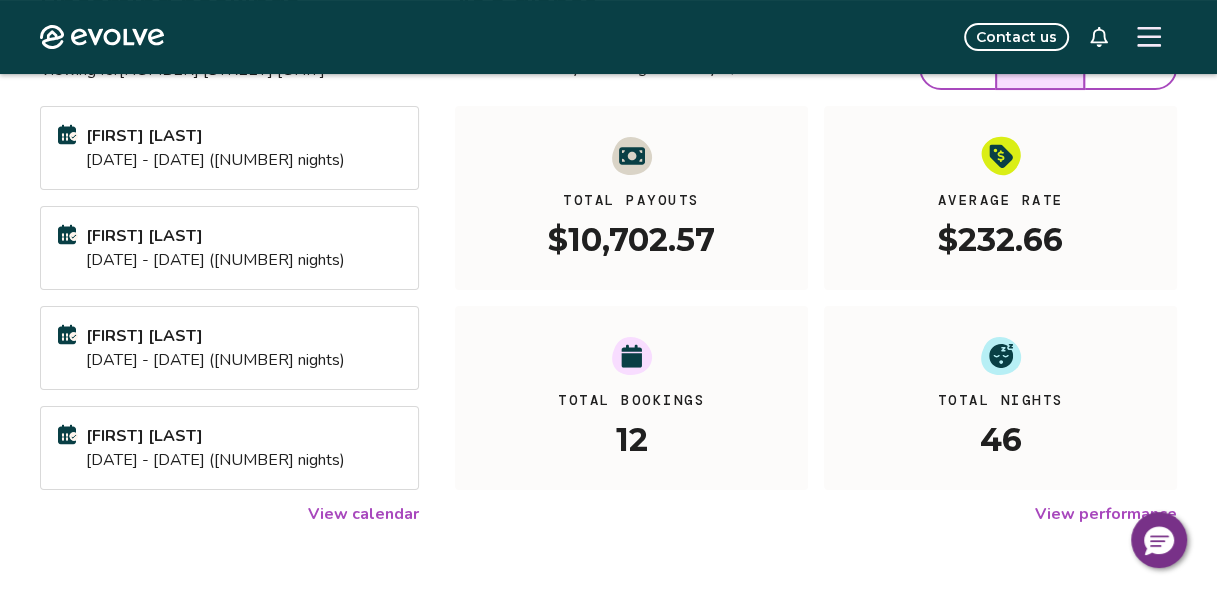 scroll, scrollTop: 300, scrollLeft: 0, axis: vertical 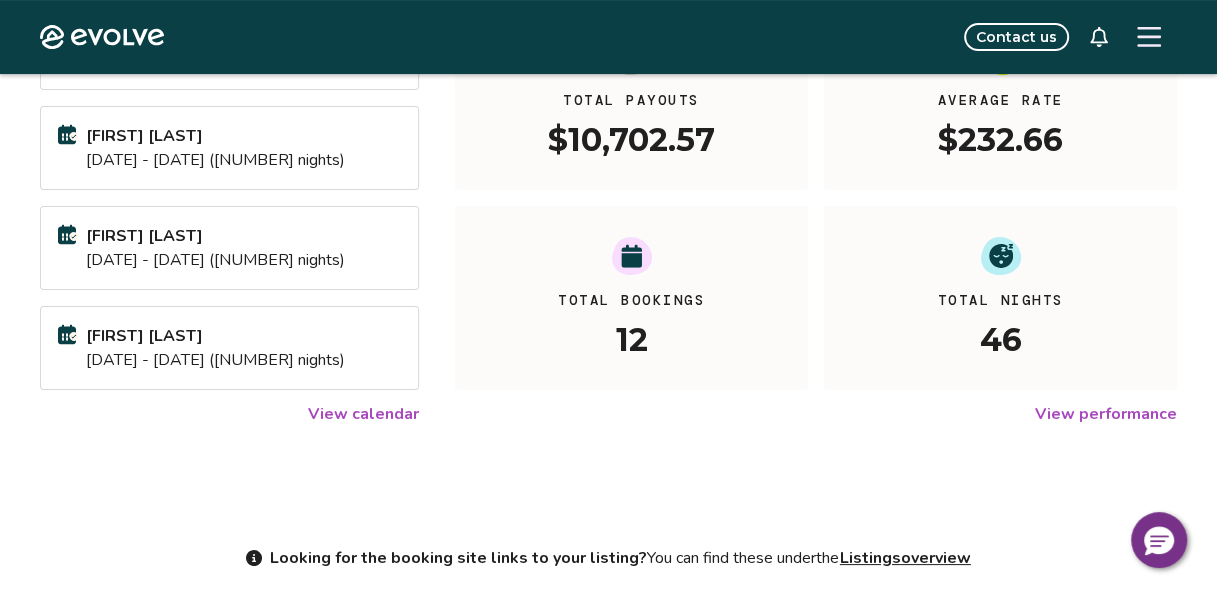 click on "View calendar" at bounding box center (363, 414) 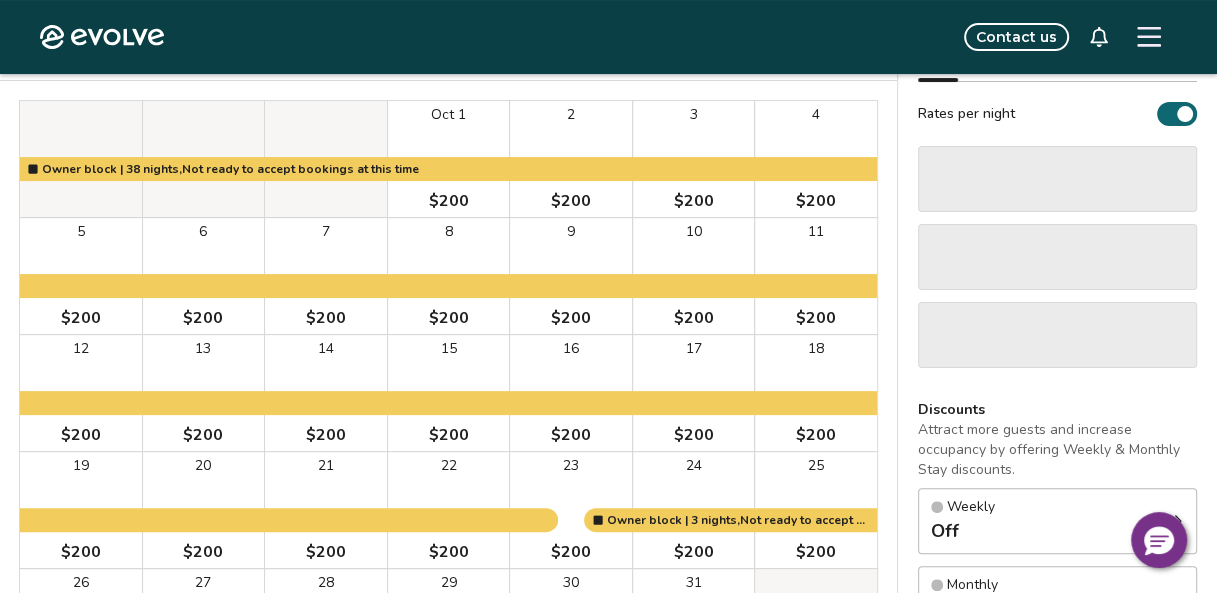 scroll, scrollTop: 0, scrollLeft: 0, axis: both 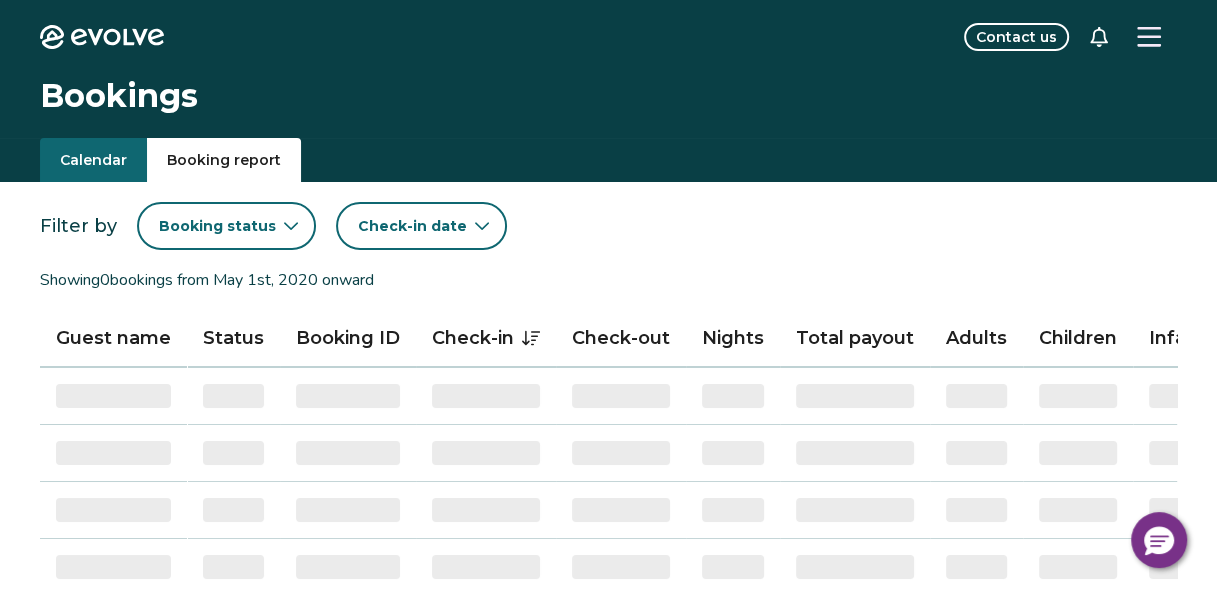 click on "Booking report" at bounding box center (224, 160) 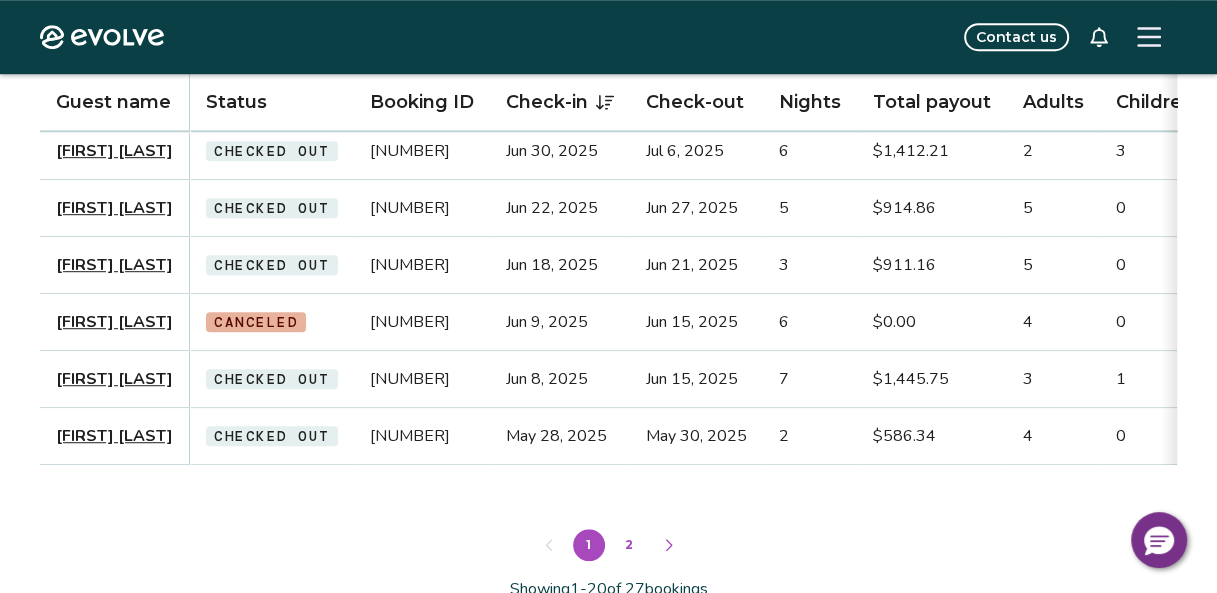 scroll, scrollTop: 1200, scrollLeft: 0, axis: vertical 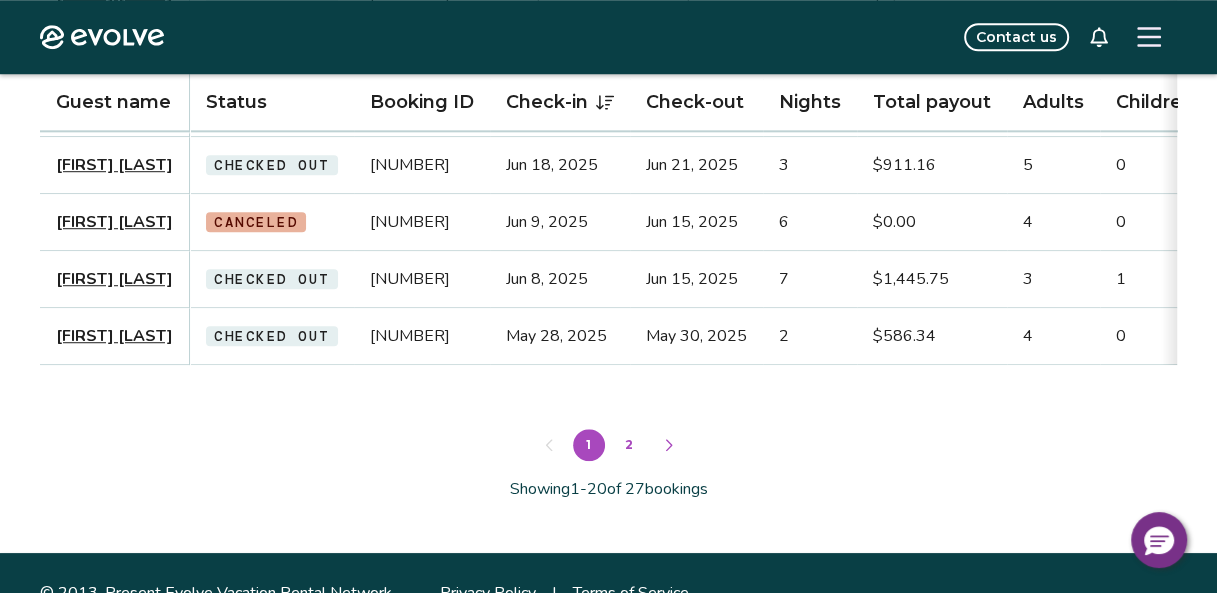 click 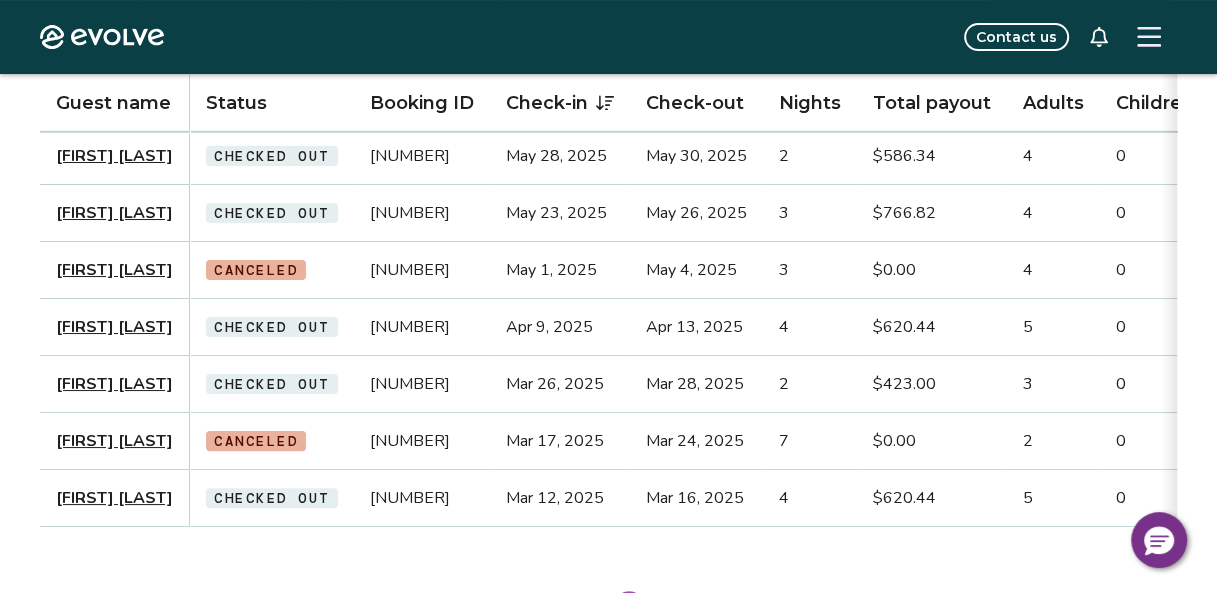 scroll, scrollTop: 0, scrollLeft: 0, axis: both 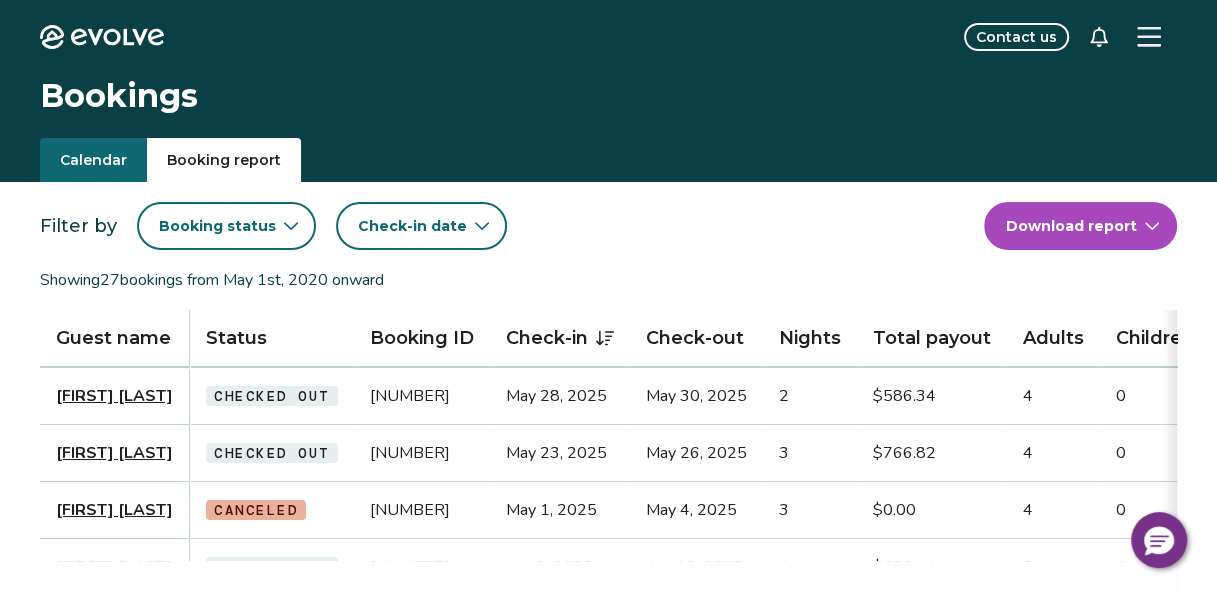 click on "Calendar" at bounding box center [93, 160] 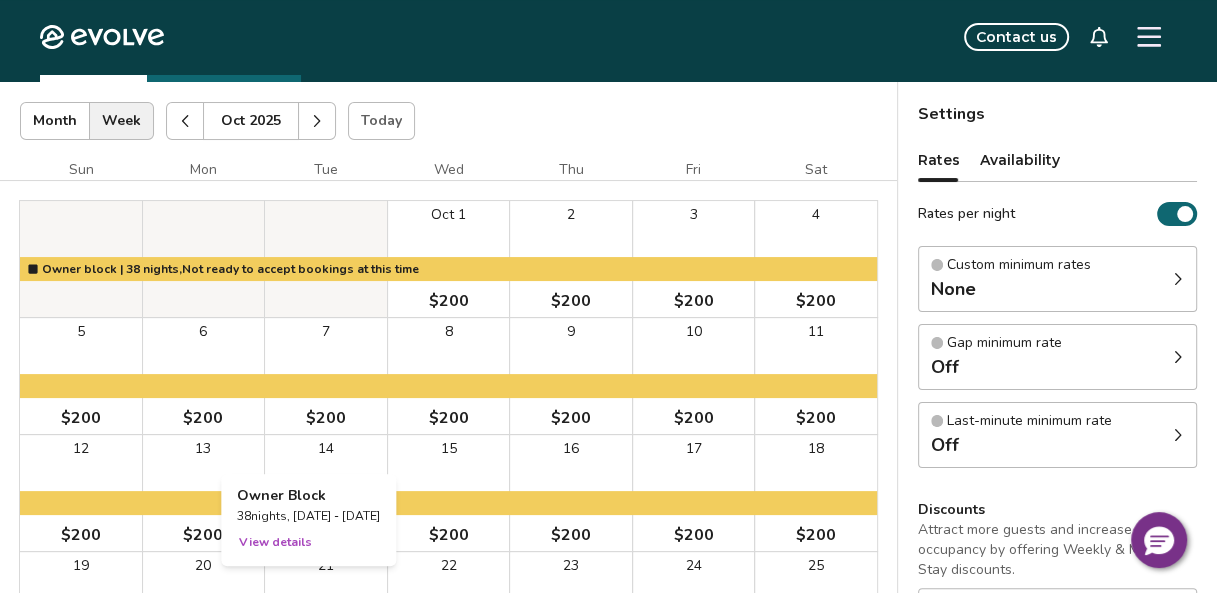 scroll, scrollTop: 0, scrollLeft: 0, axis: both 